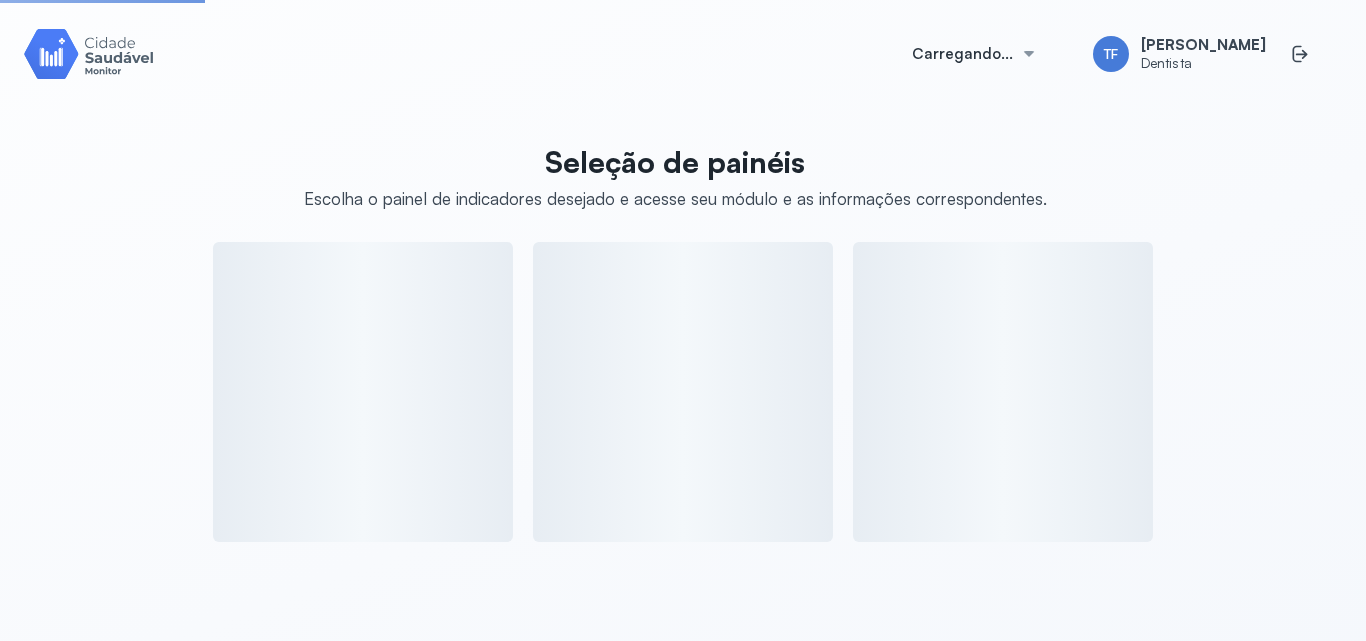 scroll, scrollTop: 0, scrollLeft: 0, axis: both 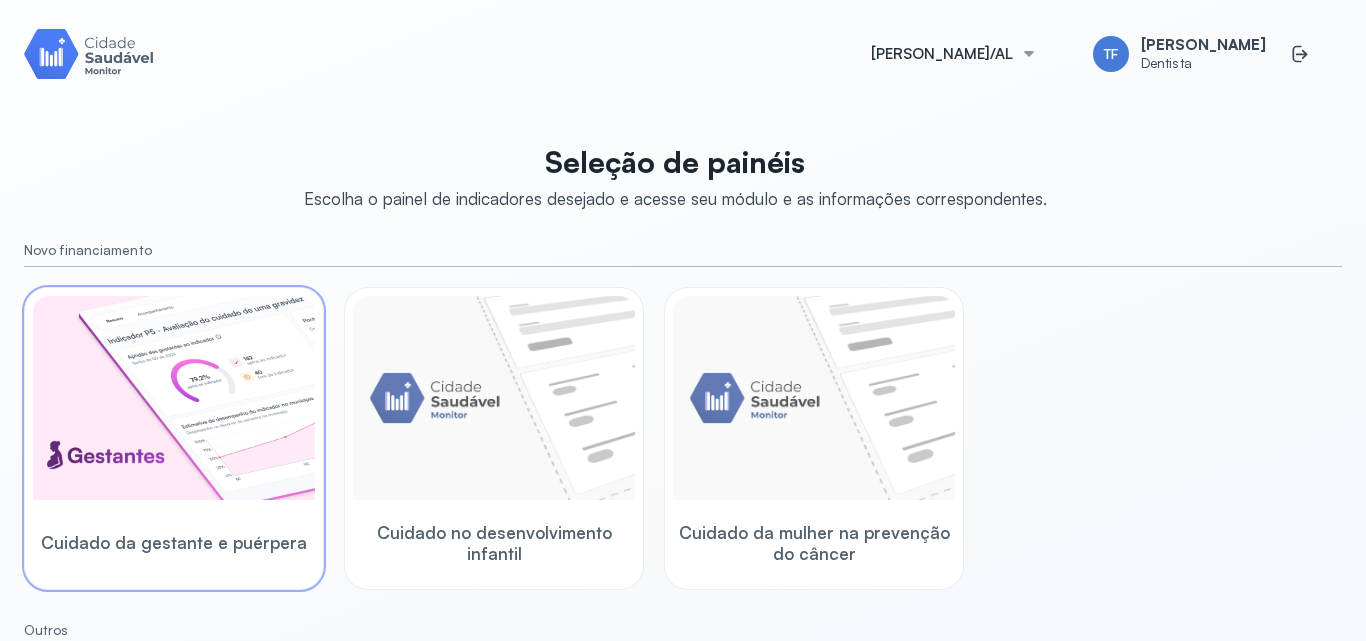 click at bounding box center [174, 398] 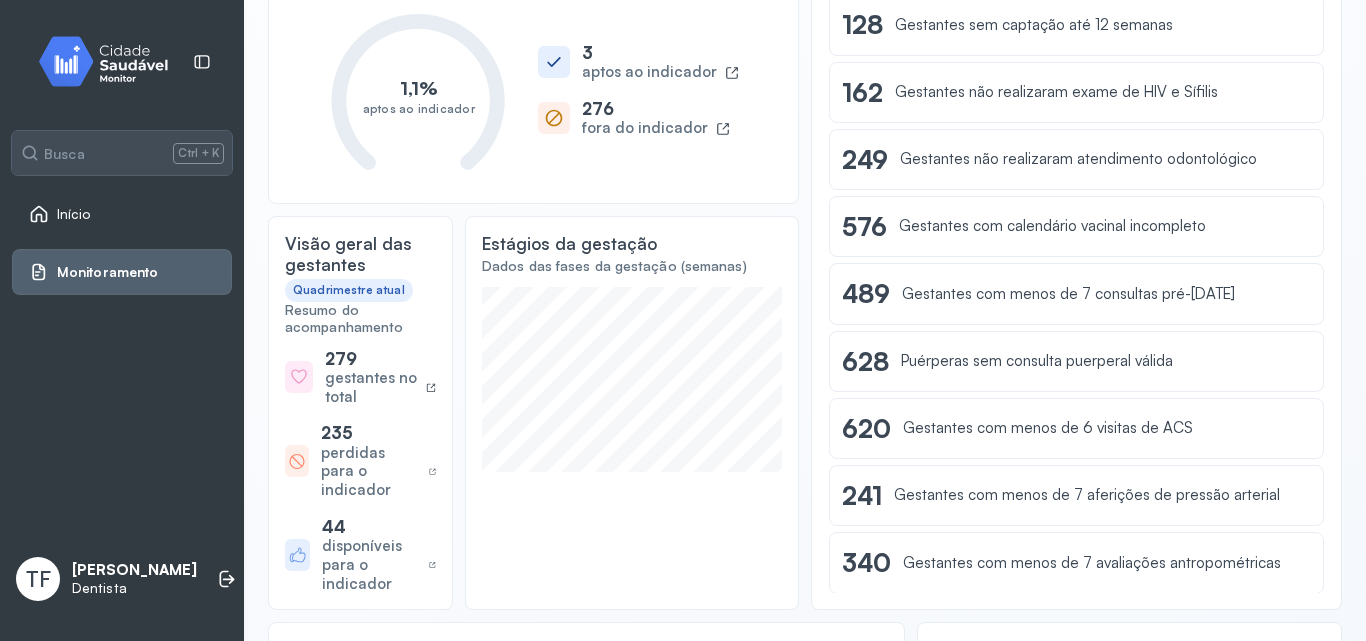 scroll, scrollTop: 252, scrollLeft: 0, axis: vertical 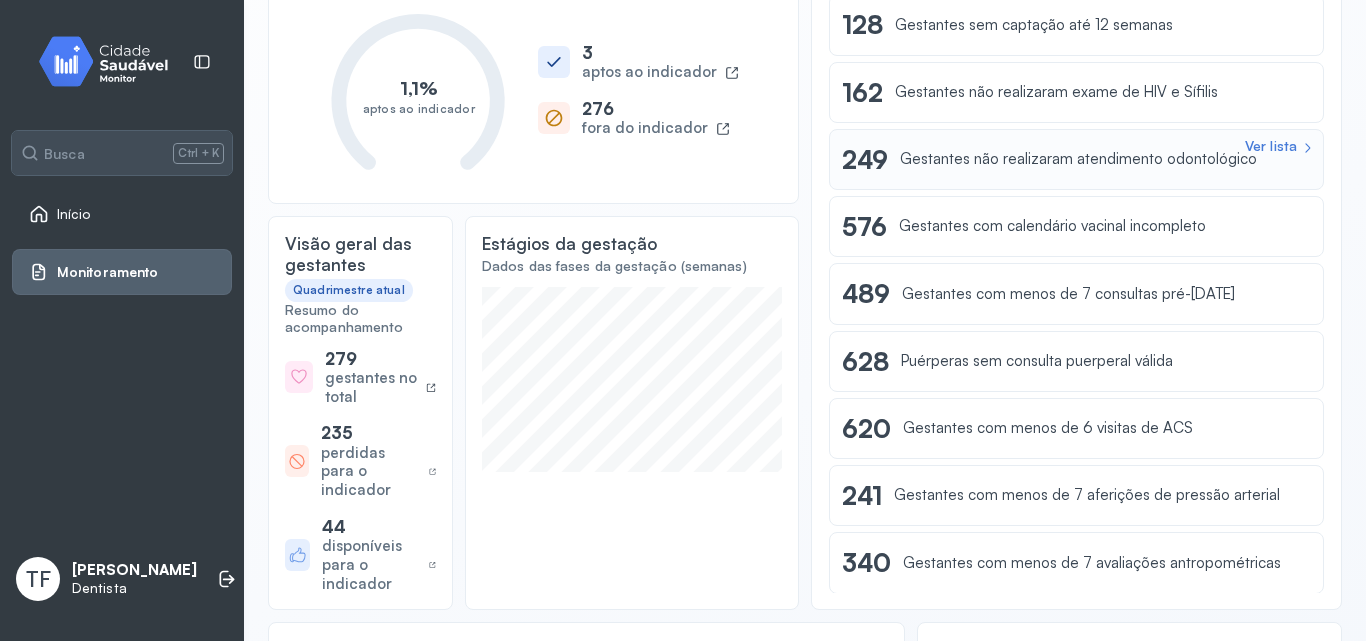 click on "Gestantes não realizaram atendimento odontológico" at bounding box center [1078, 159] 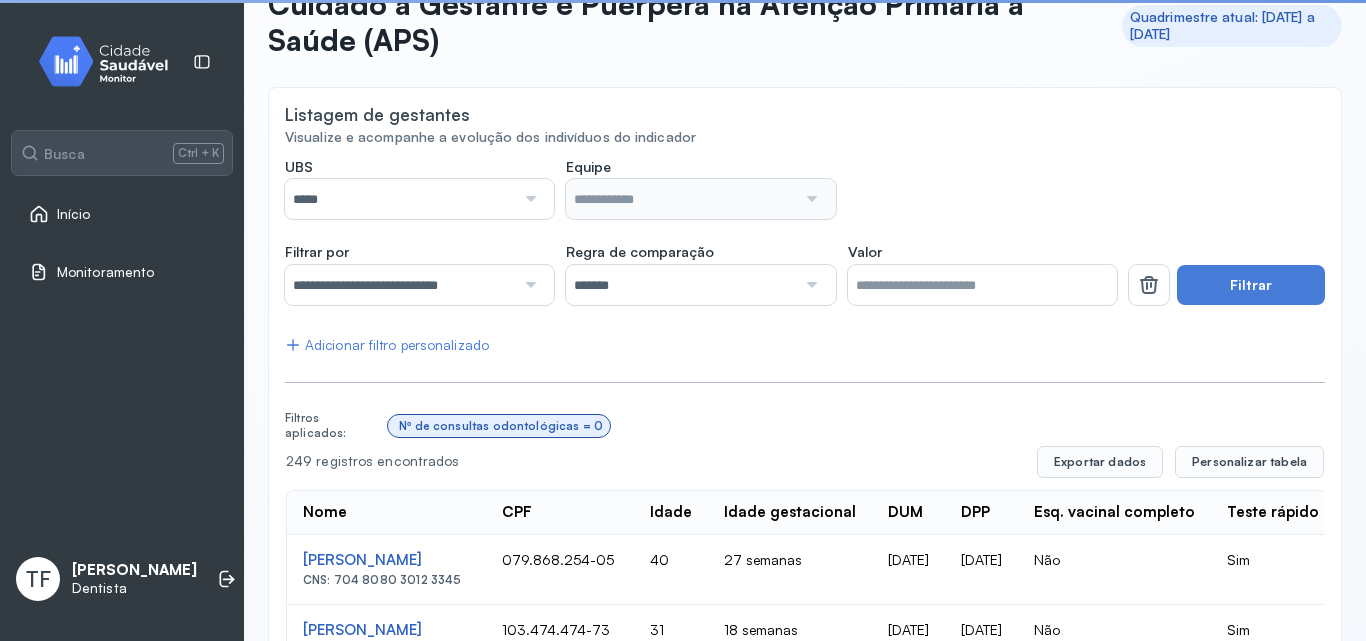 scroll, scrollTop: 122, scrollLeft: 0, axis: vertical 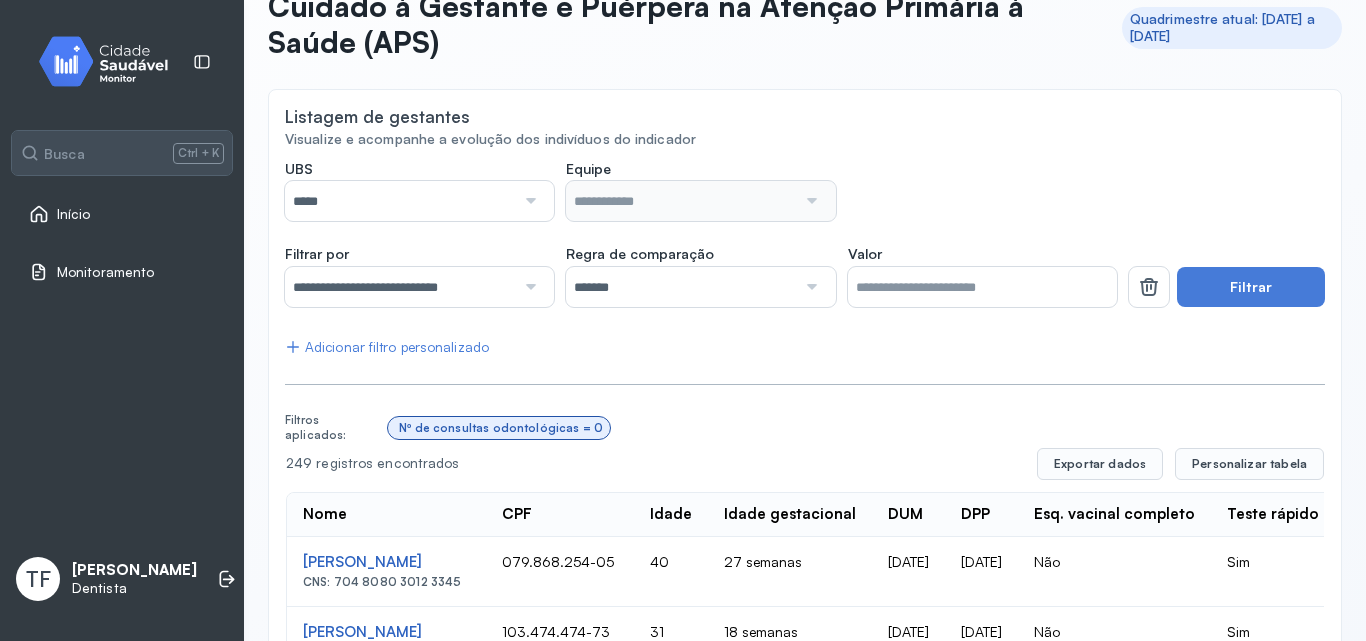 click at bounding box center [809, 201] 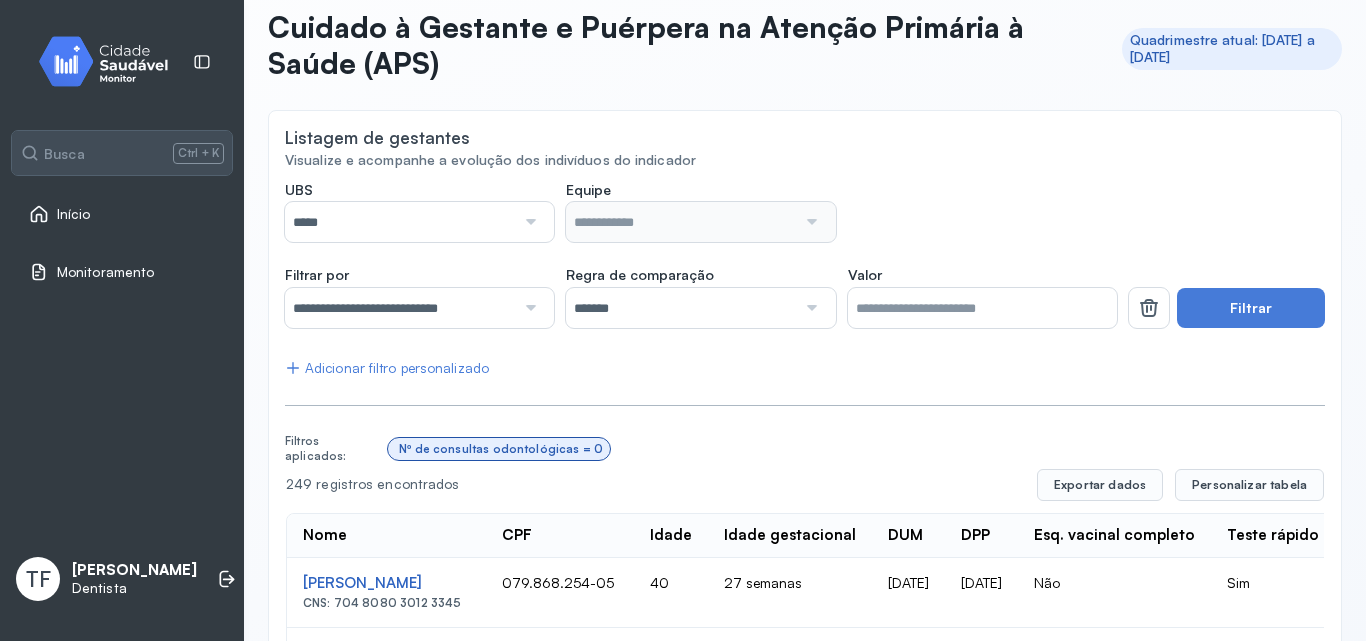 scroll, scrollTop: 57, scrollLeft: 0, axis: vertical 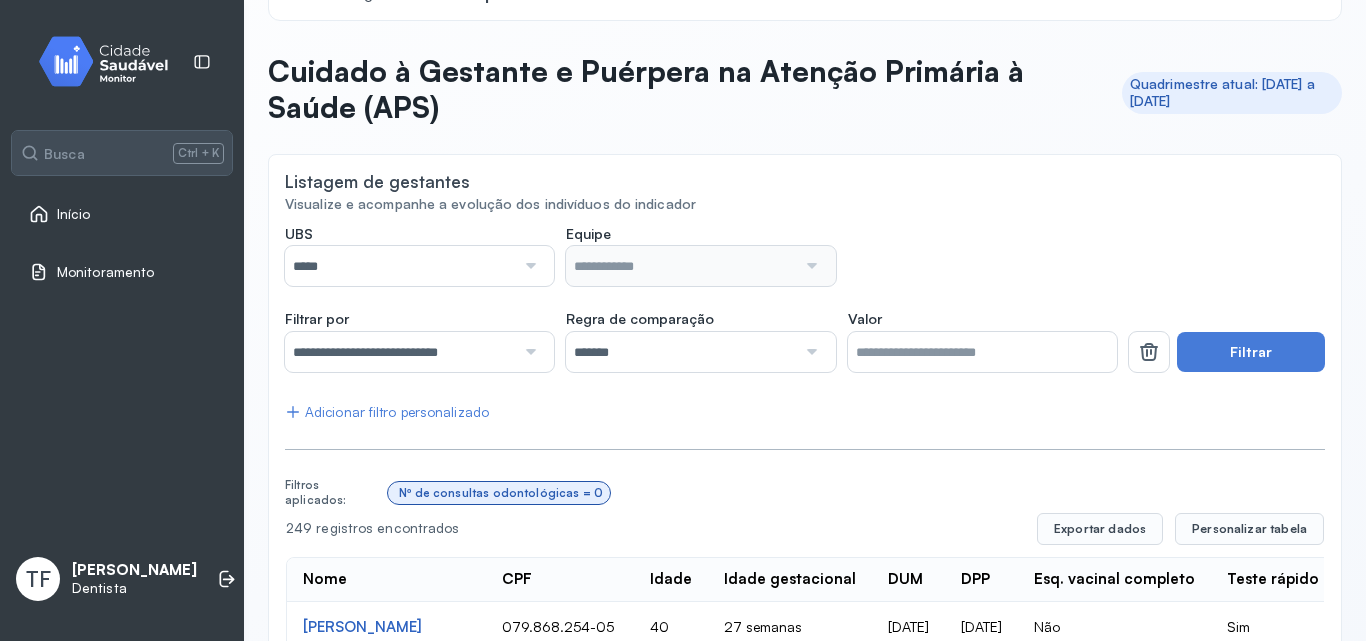 click on "*****" at bounding box center [400, 266] 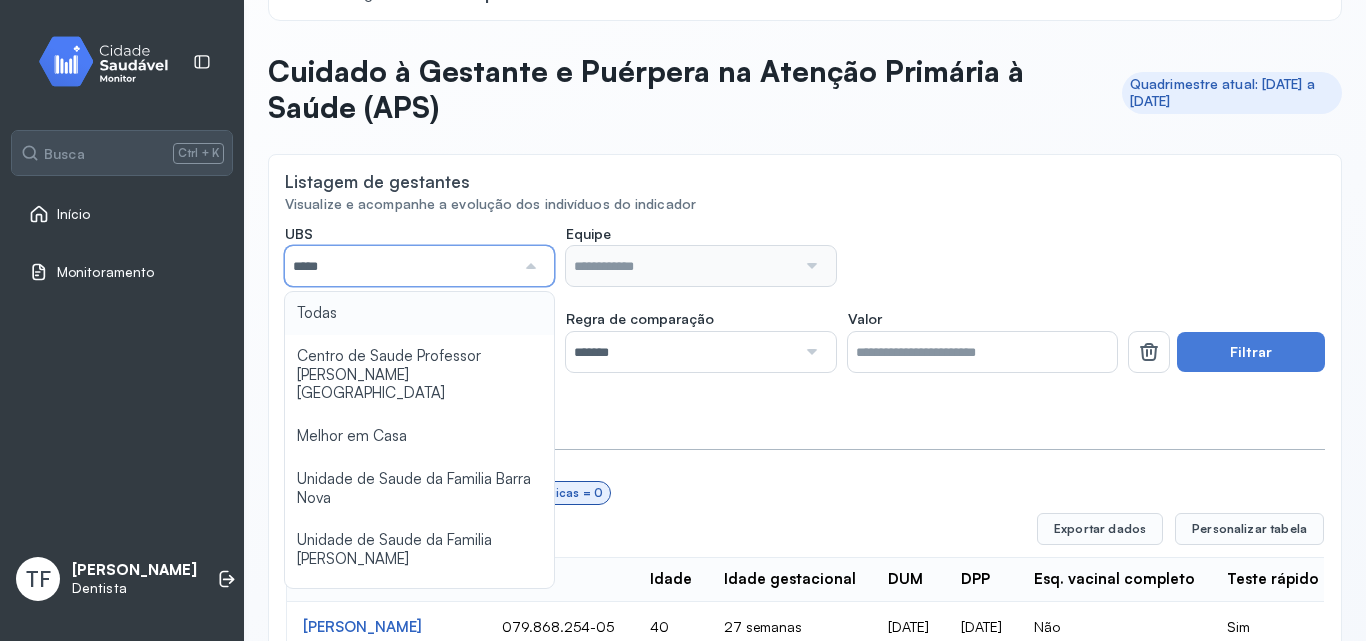 click on "*****" at bounding box center (400, 266) 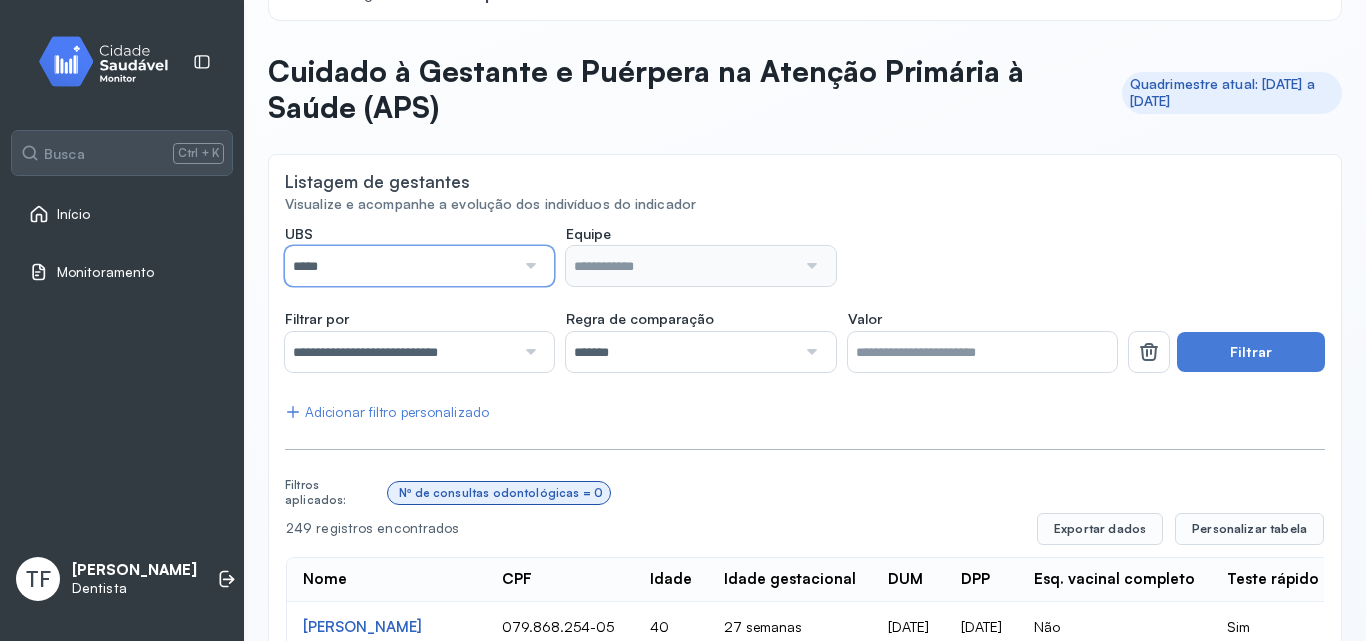 drag, startPoint x: 429, startPoint y: 281, endPoint x: 446, endPoint y: 263, distance: 24.758837 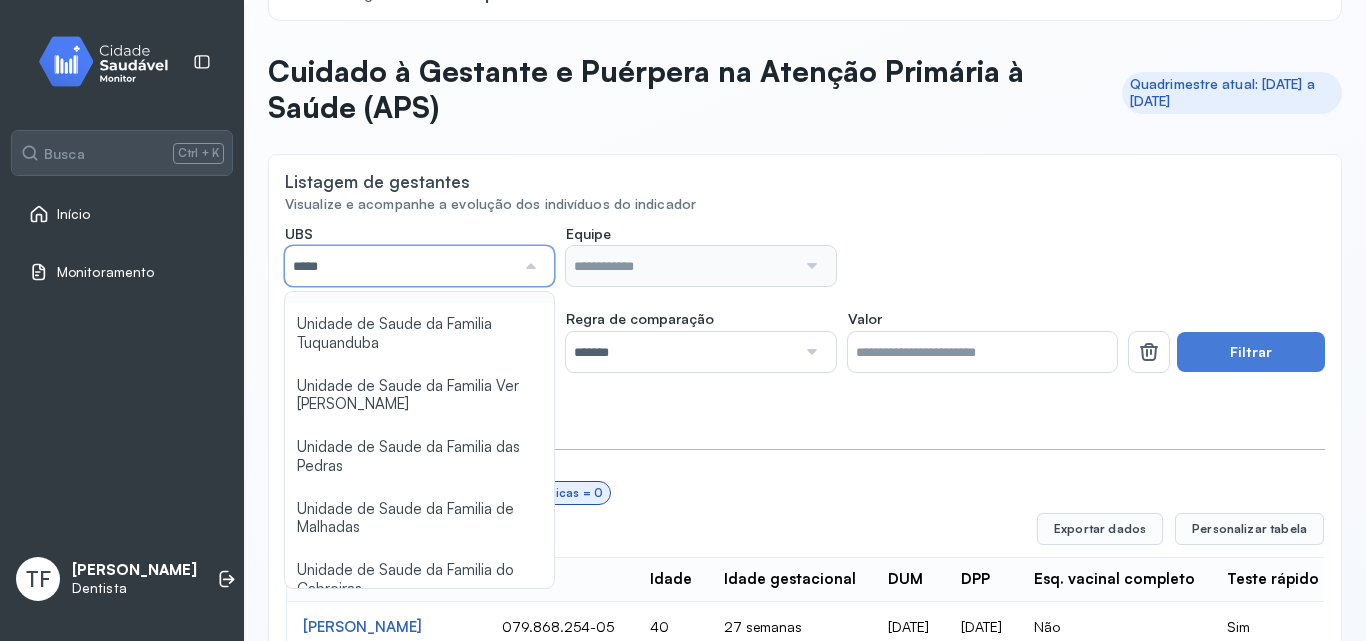 scroll, scrollTop: 801, scrollLeft: 0, axis: vertical 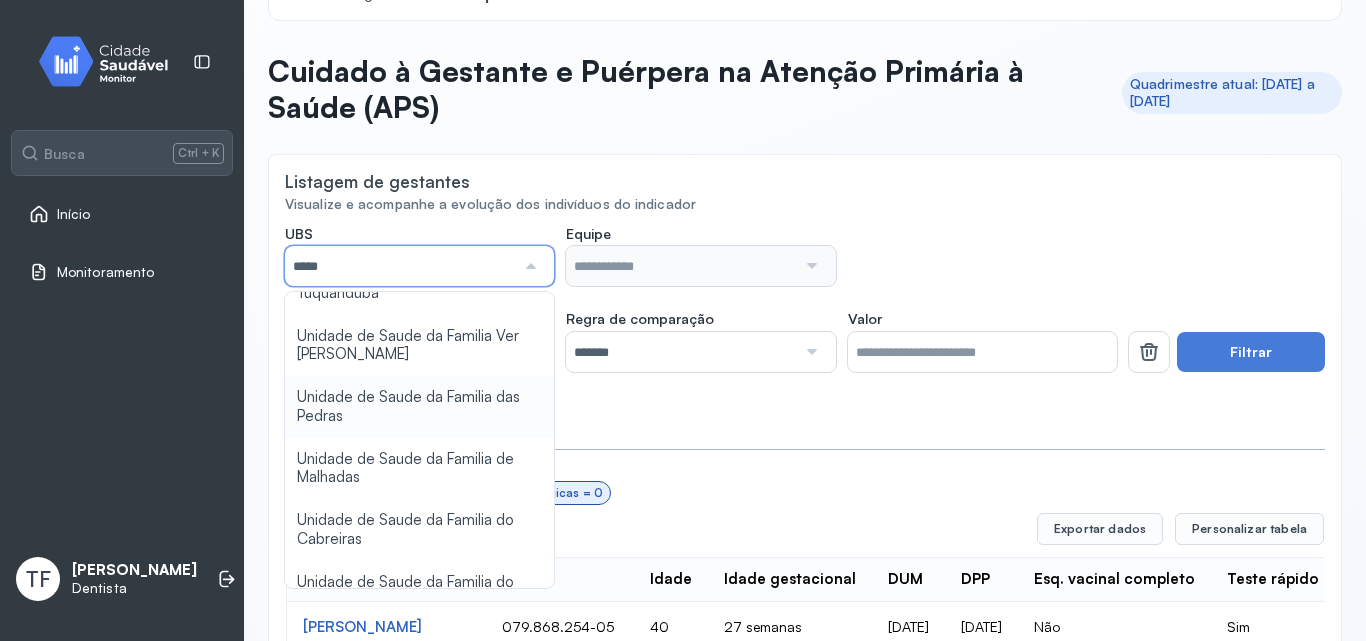type on "**********" 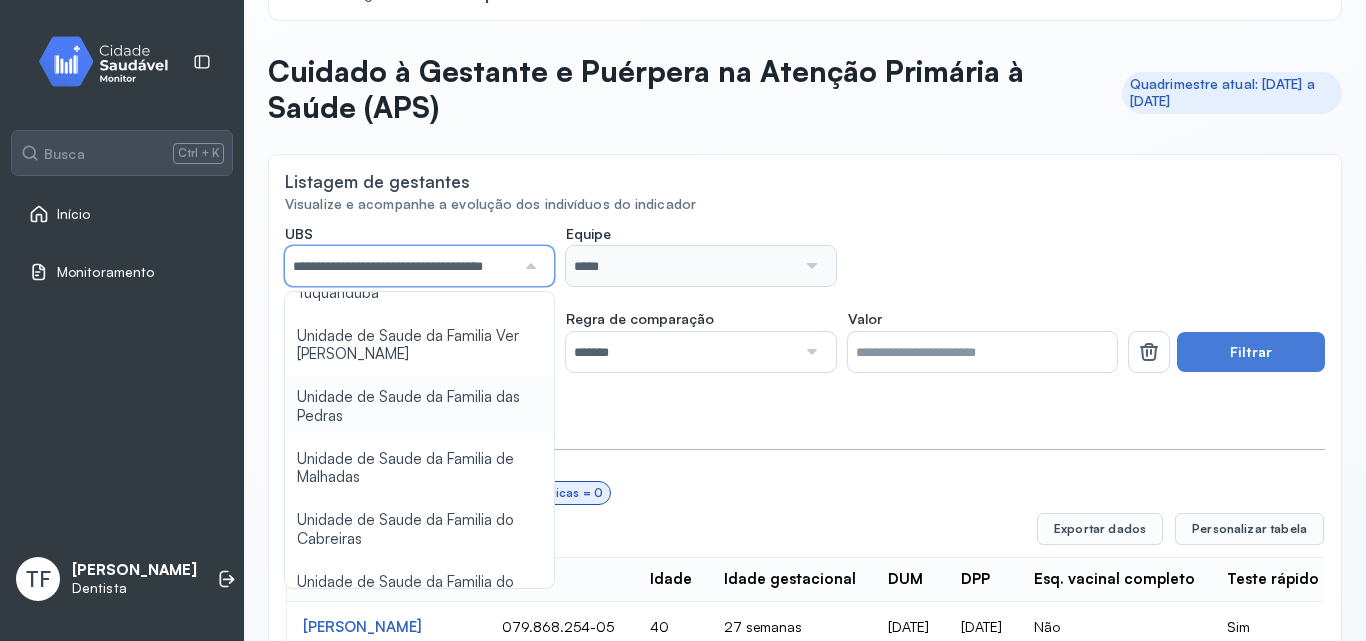 click on "**********" 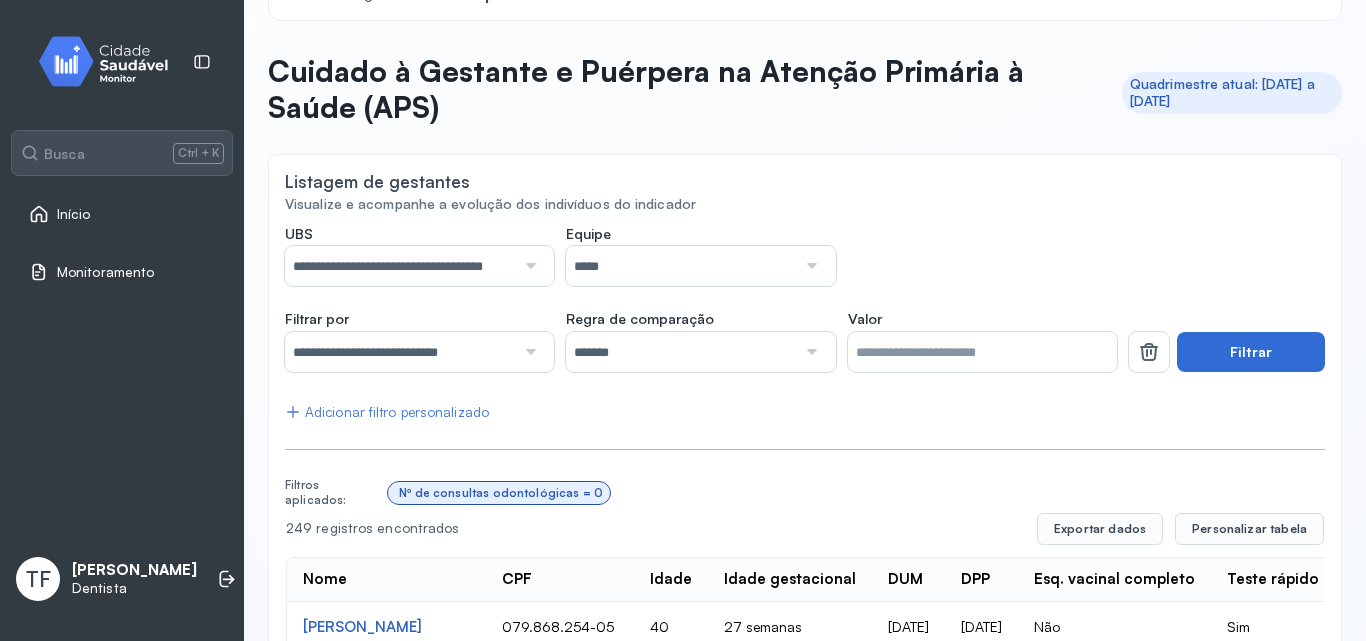 click on "Filtrar" at bounding box center [1251, 352] 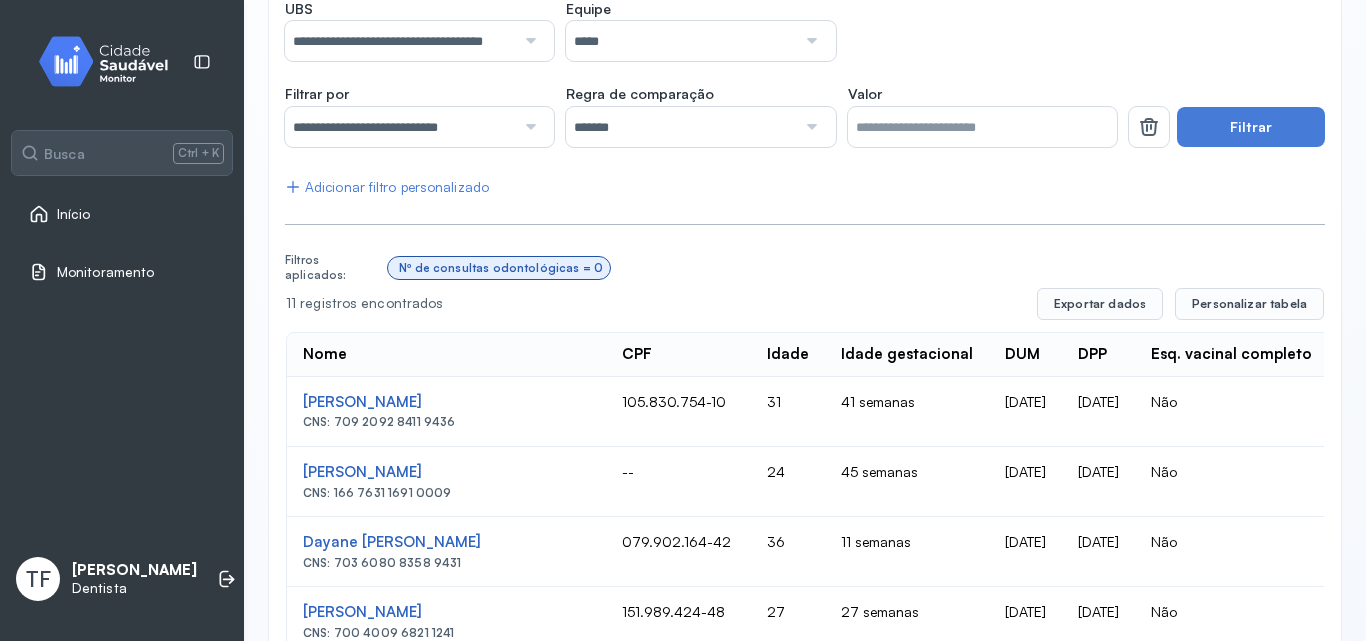 scroll, scrollTop: 301, scrollLeft: 0, axis: vertical 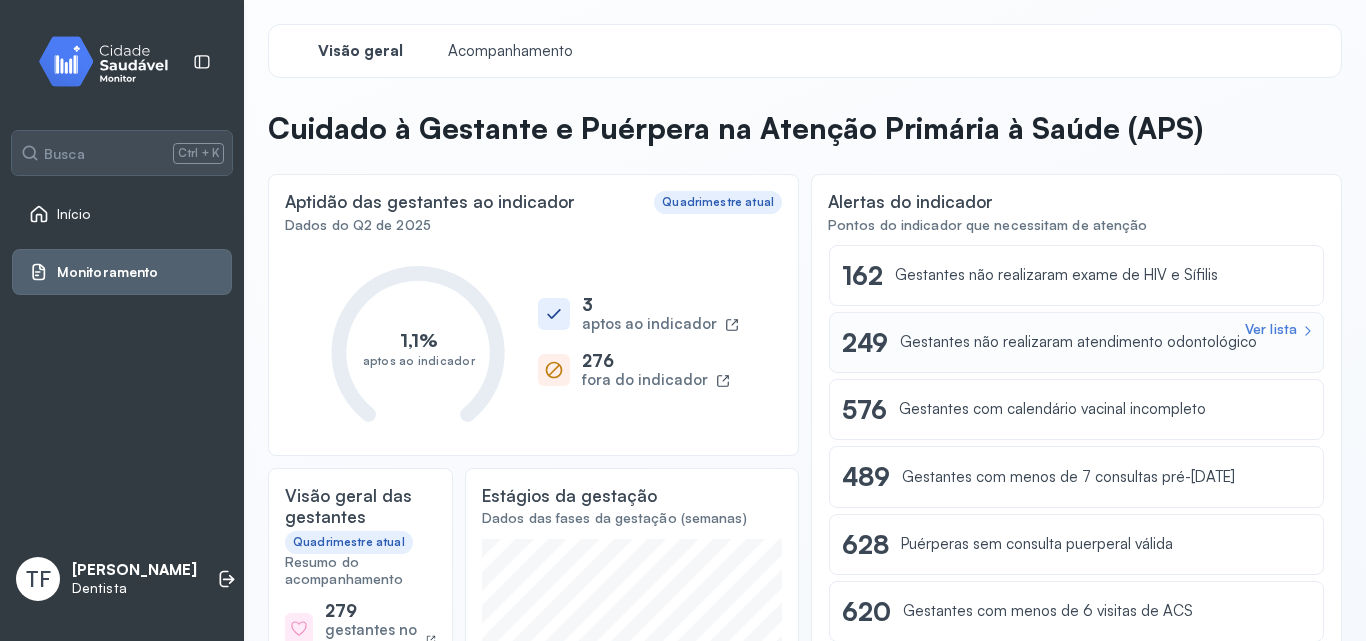 click on "Gestantes não realizaram atendimento odontológico" at bounding box center [1078, 342] 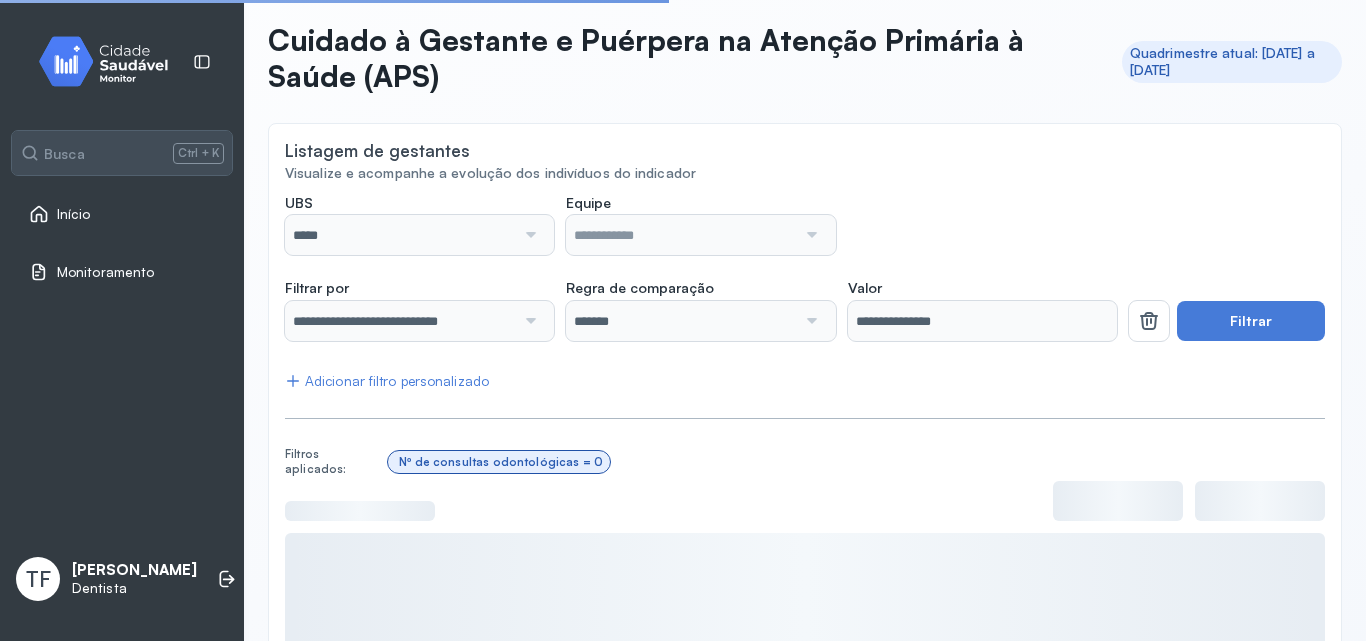 scroll, scrollTop: 89, scrollLeft: 0, axis: vertical 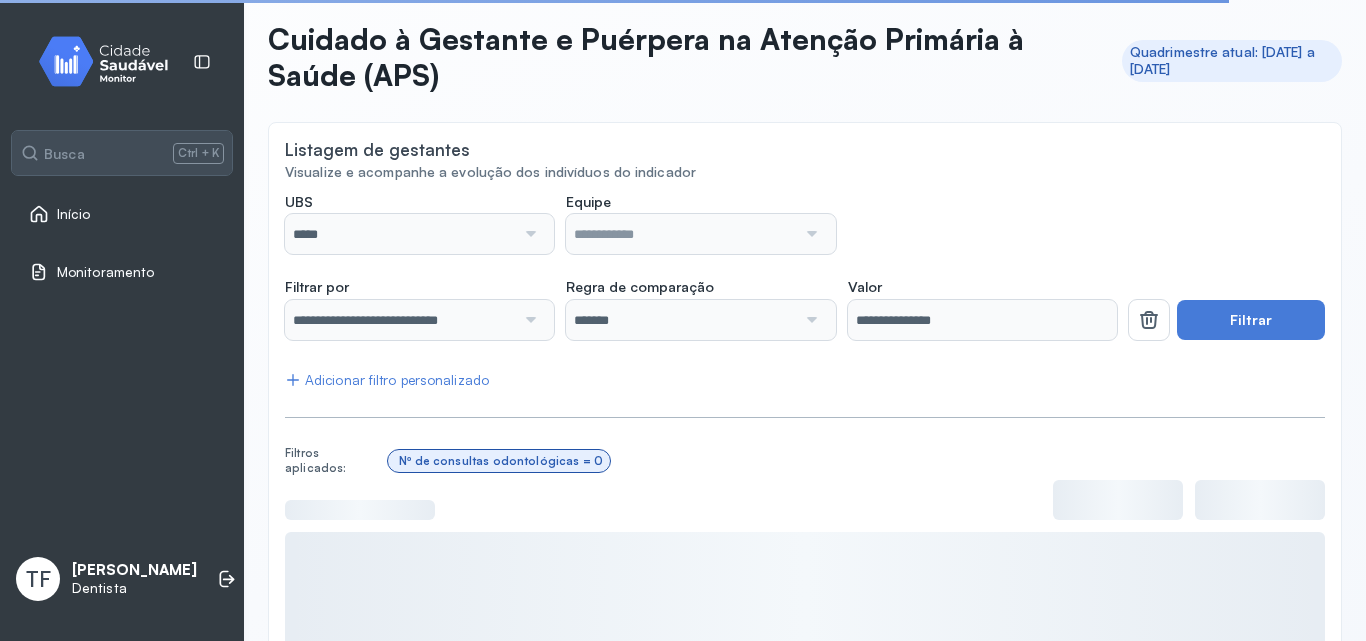 click at bounding box center (528, 234) 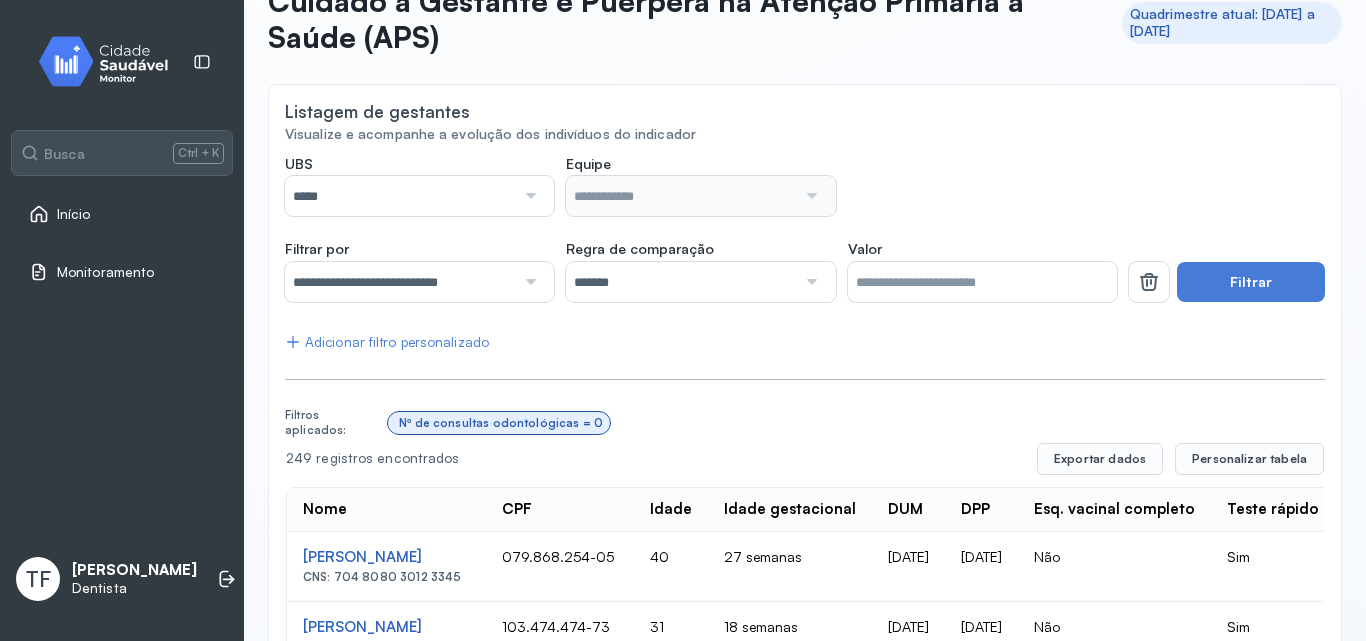 scroll, scrollTop: 110, scrollLeft: 0, axis: vertical 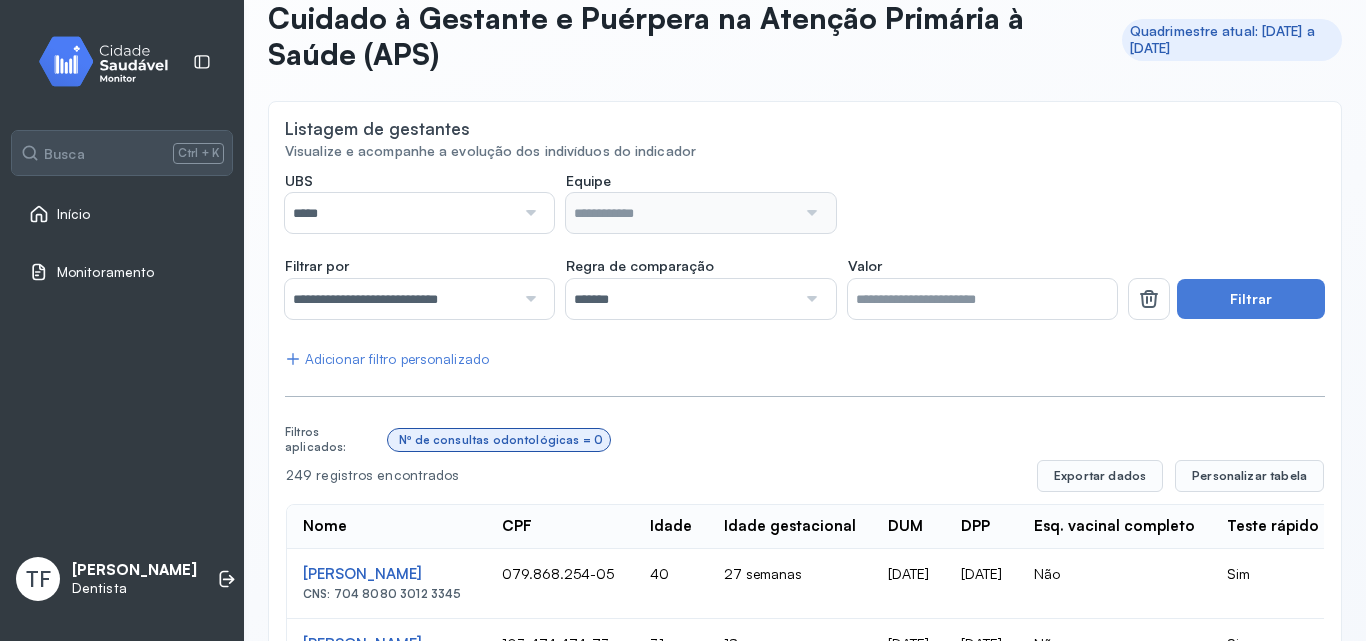 click on "*****" at bounding box center [400, 213] 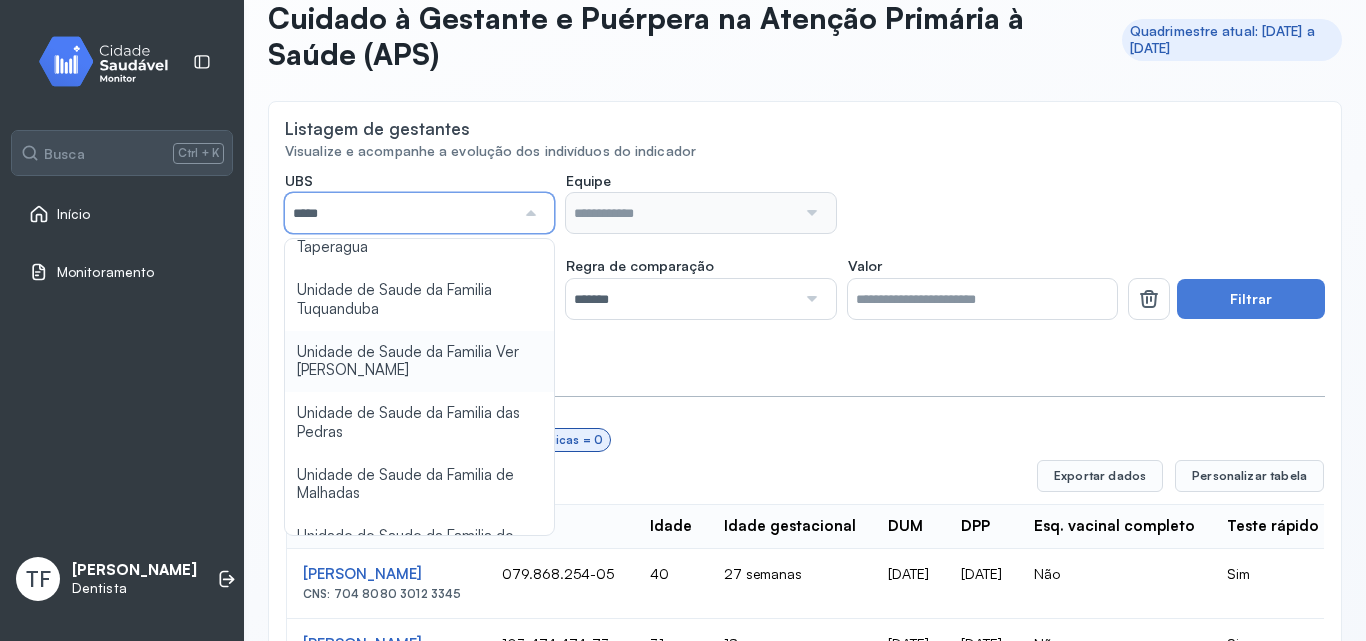 scroll, scrollTop: 733, scrollLeft: 0, axis: vertical 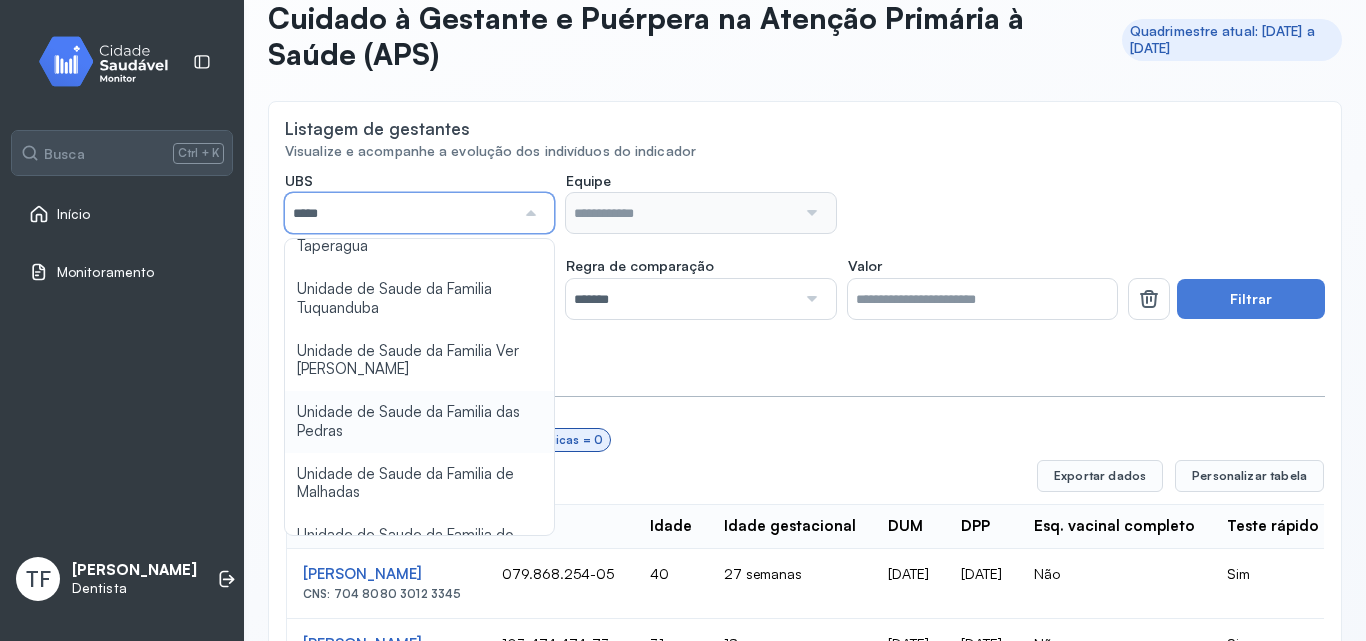 type on "**********" 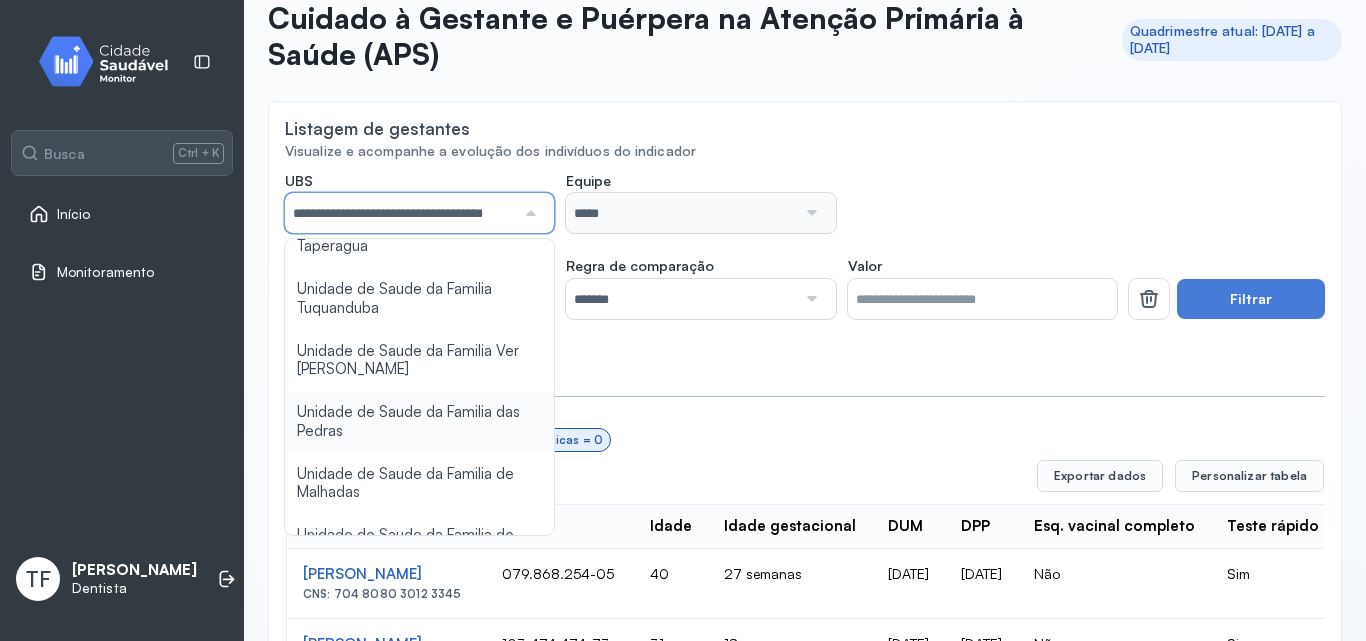 click on "**********" 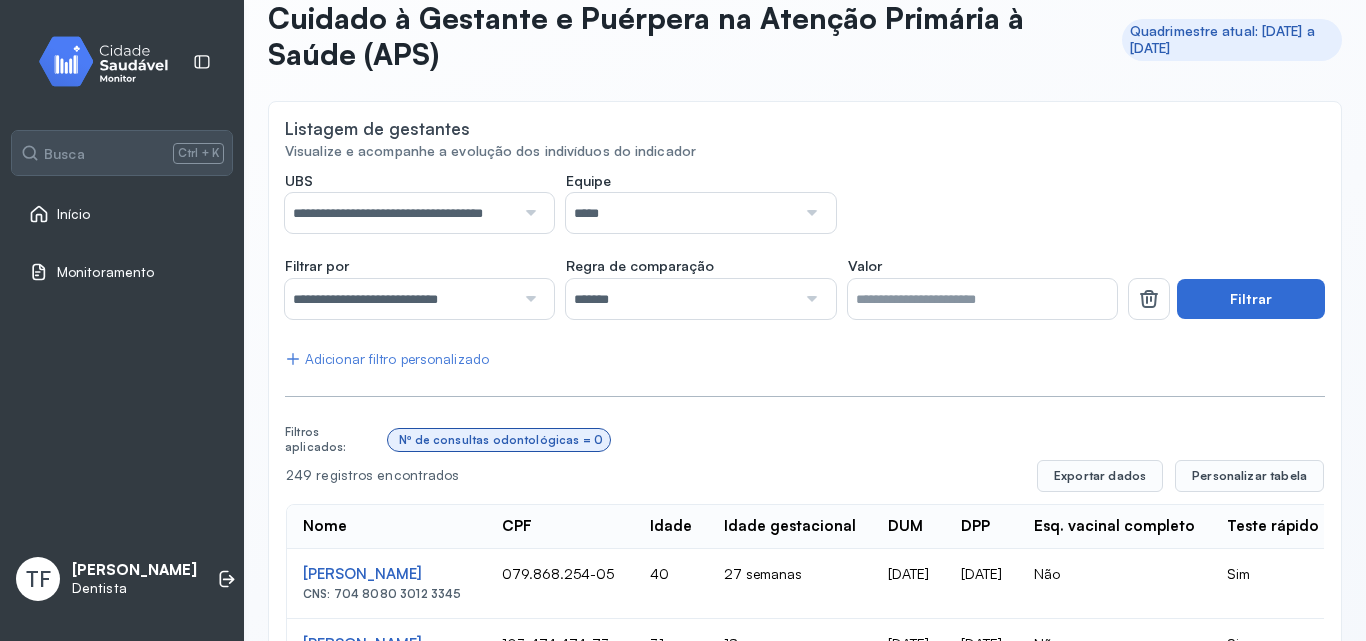 click on "Filtrar" at bounding box center (1251, 299) 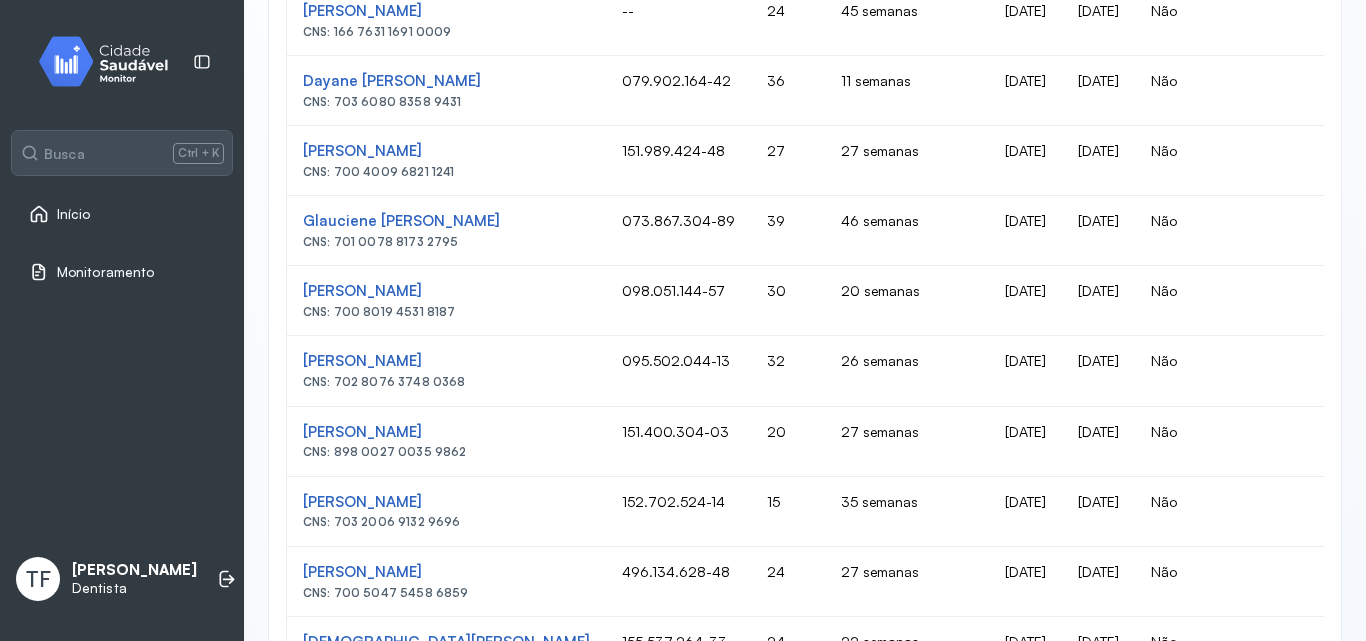 scroll, scrollTop: 846, scrollLeft: 0, axis: vertical 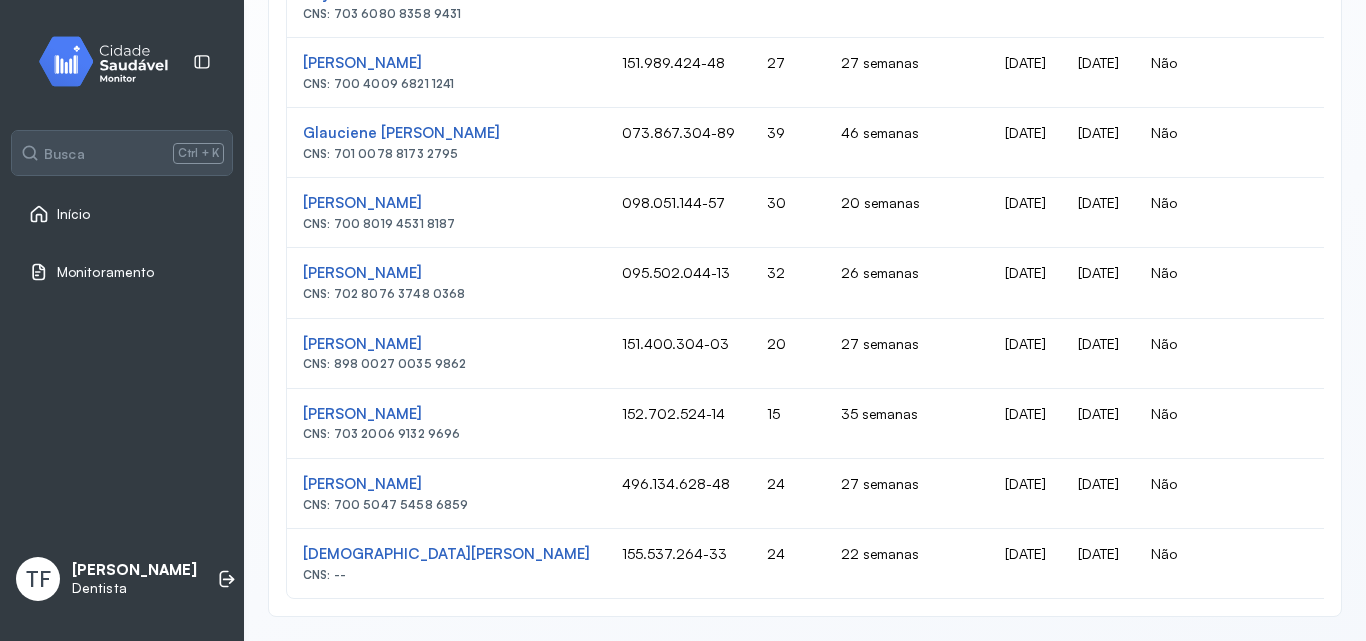 type 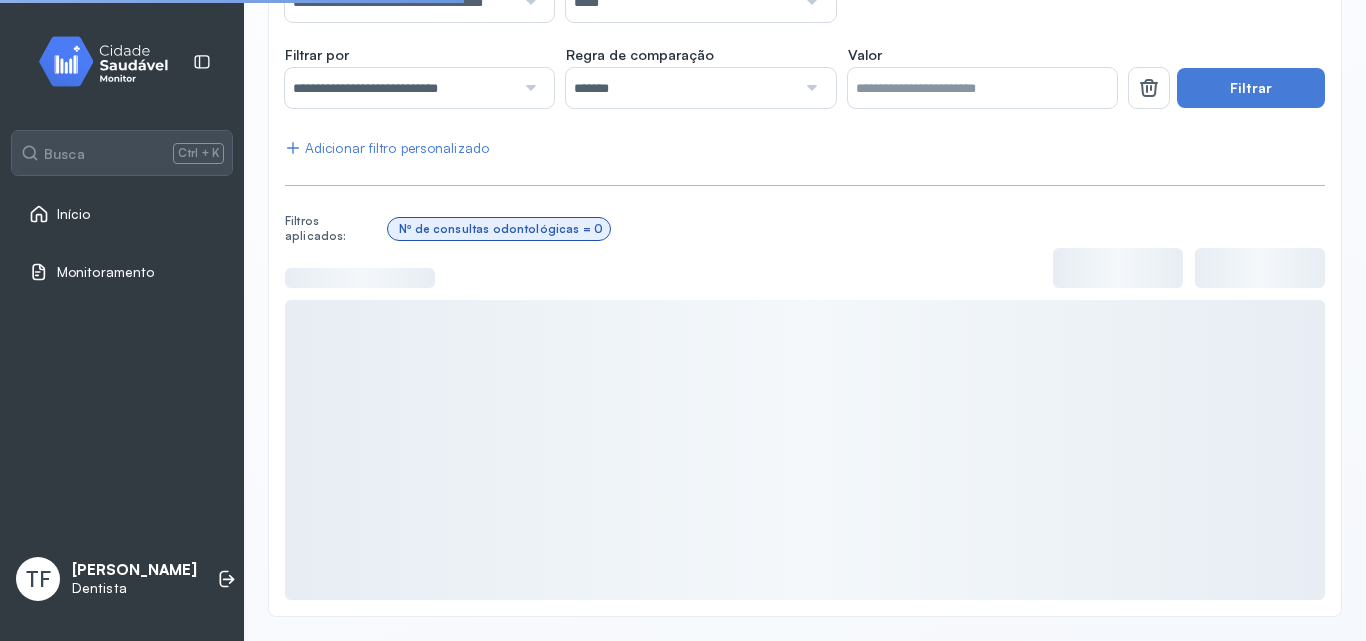 scroll, scrollTop: 321, scrollLeft: 0, axis: vertical 